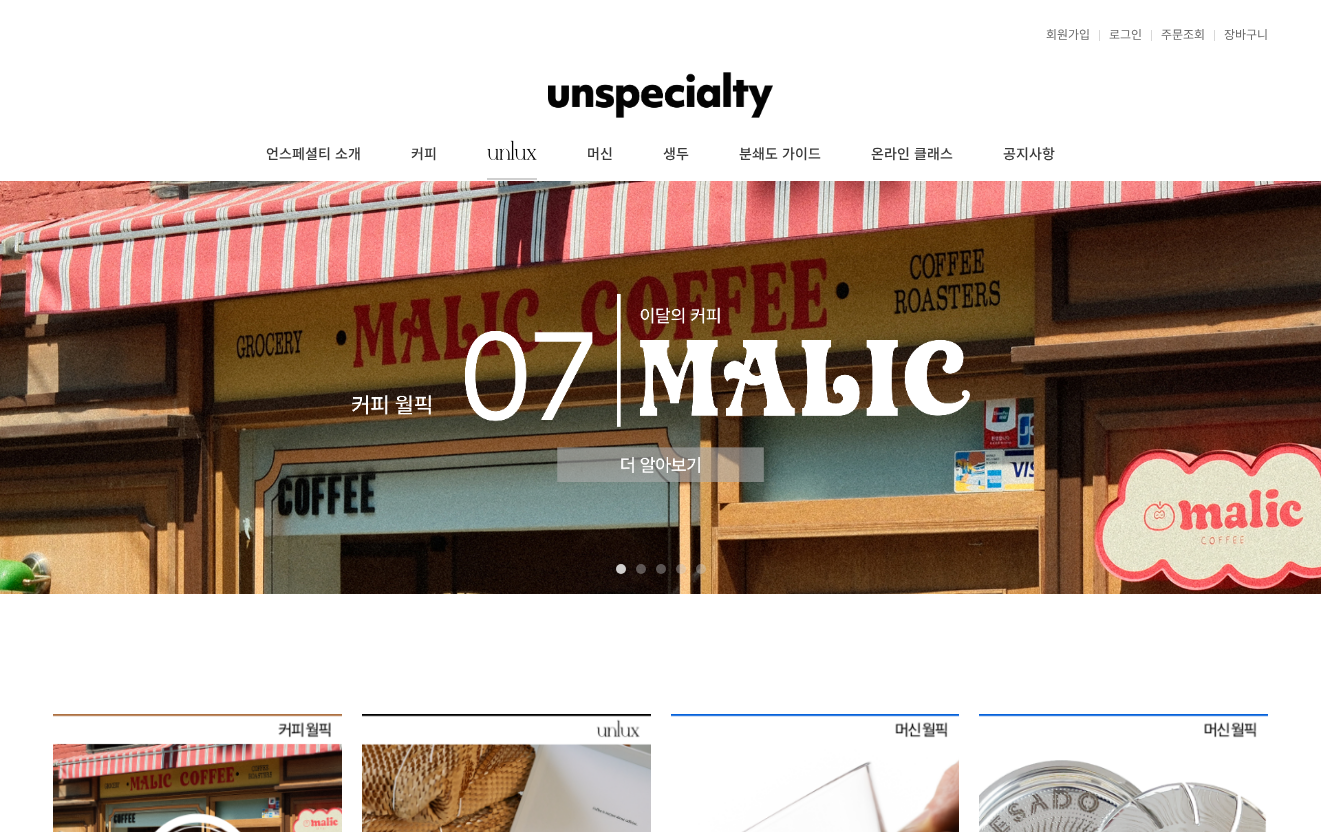 scroll, scrollTop: 0, scrollLeft: 0, axis: both 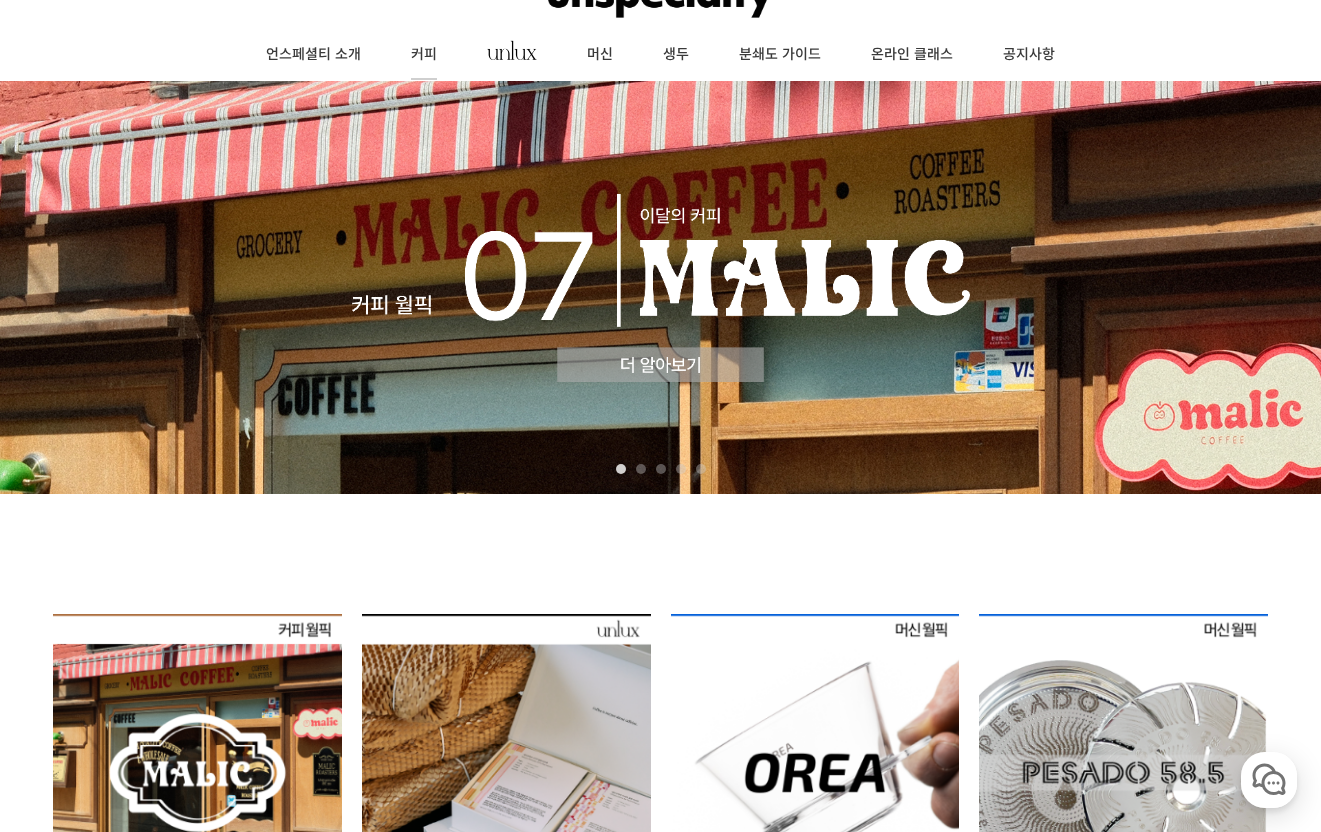 click on "커피" at bounding box center (424, 55) 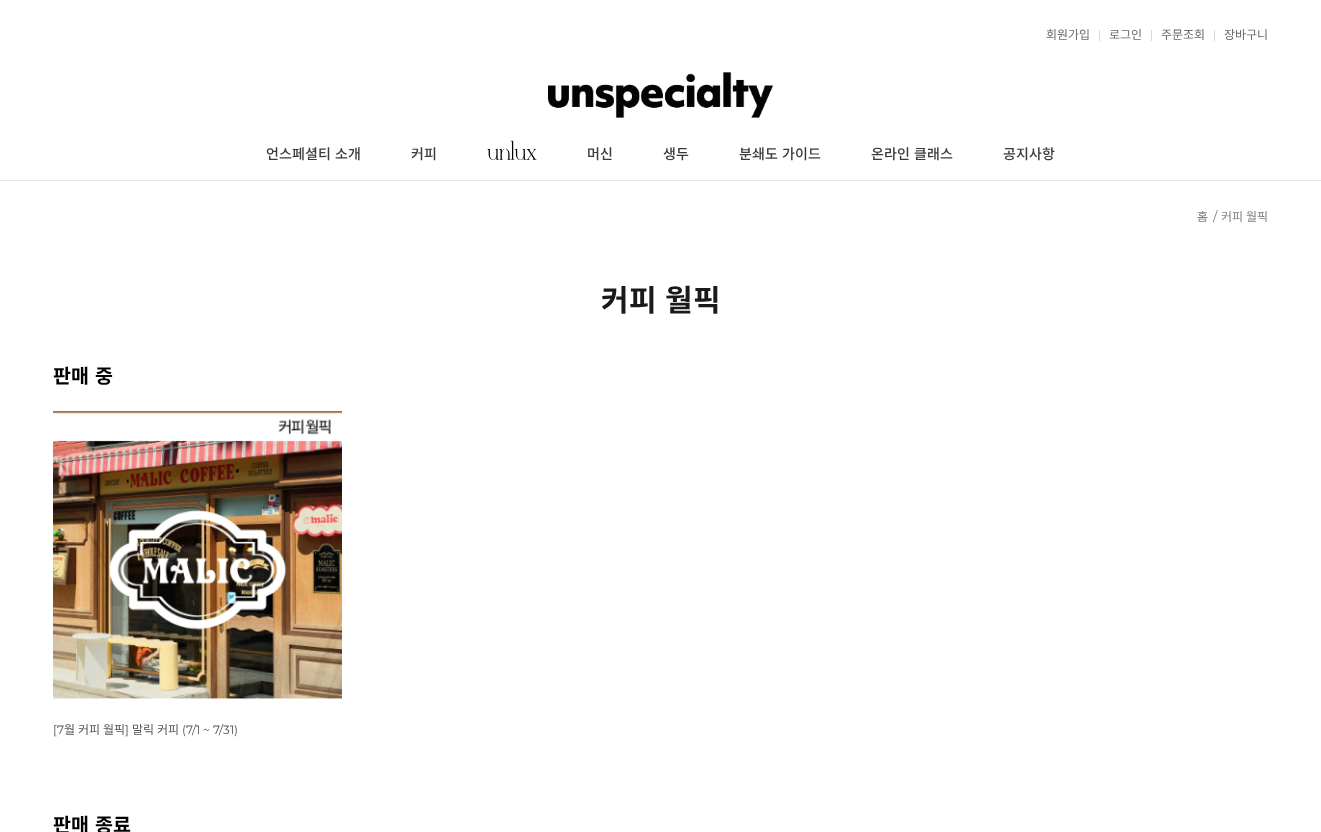 scroll, scrollTop: 329, scrollLeft: 0, axis: vertical 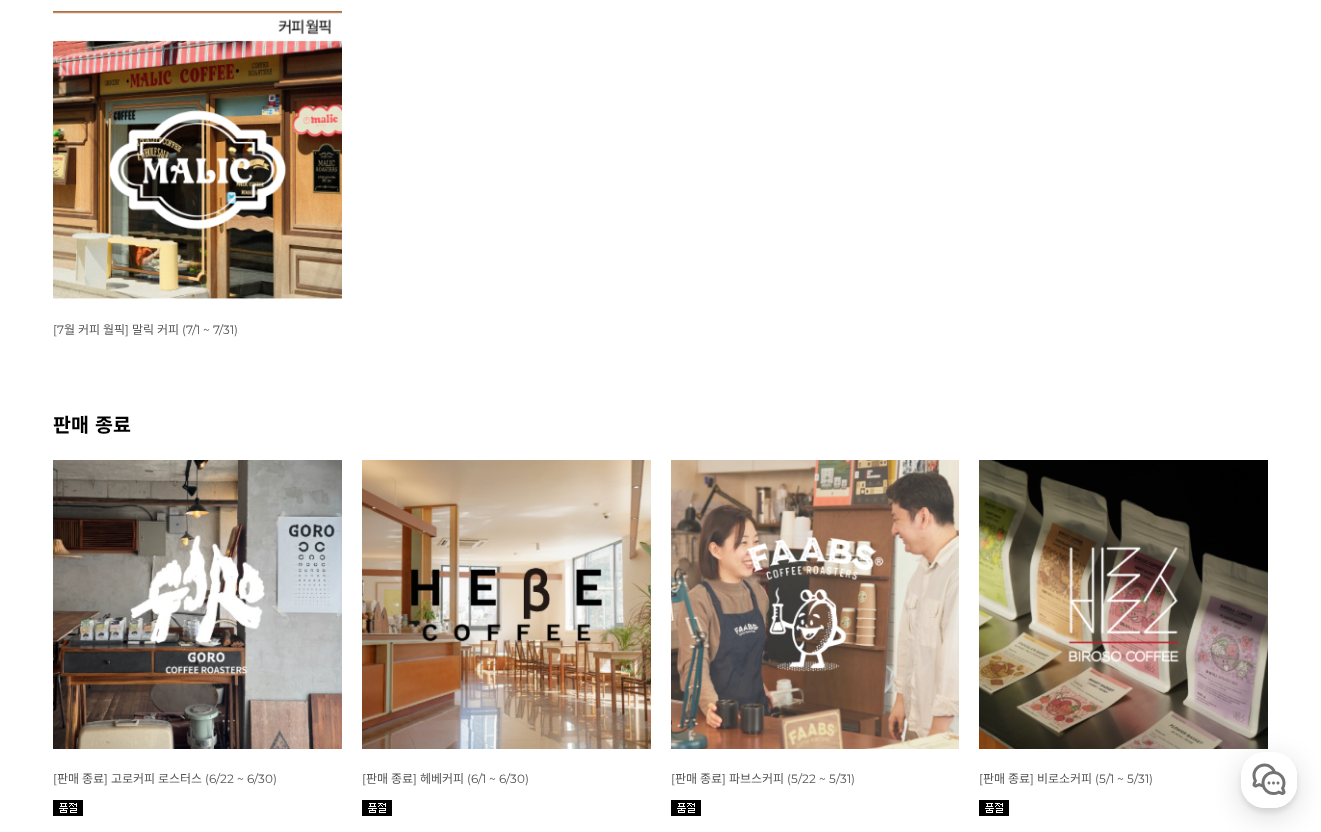 click at bounding box center (506, 604) 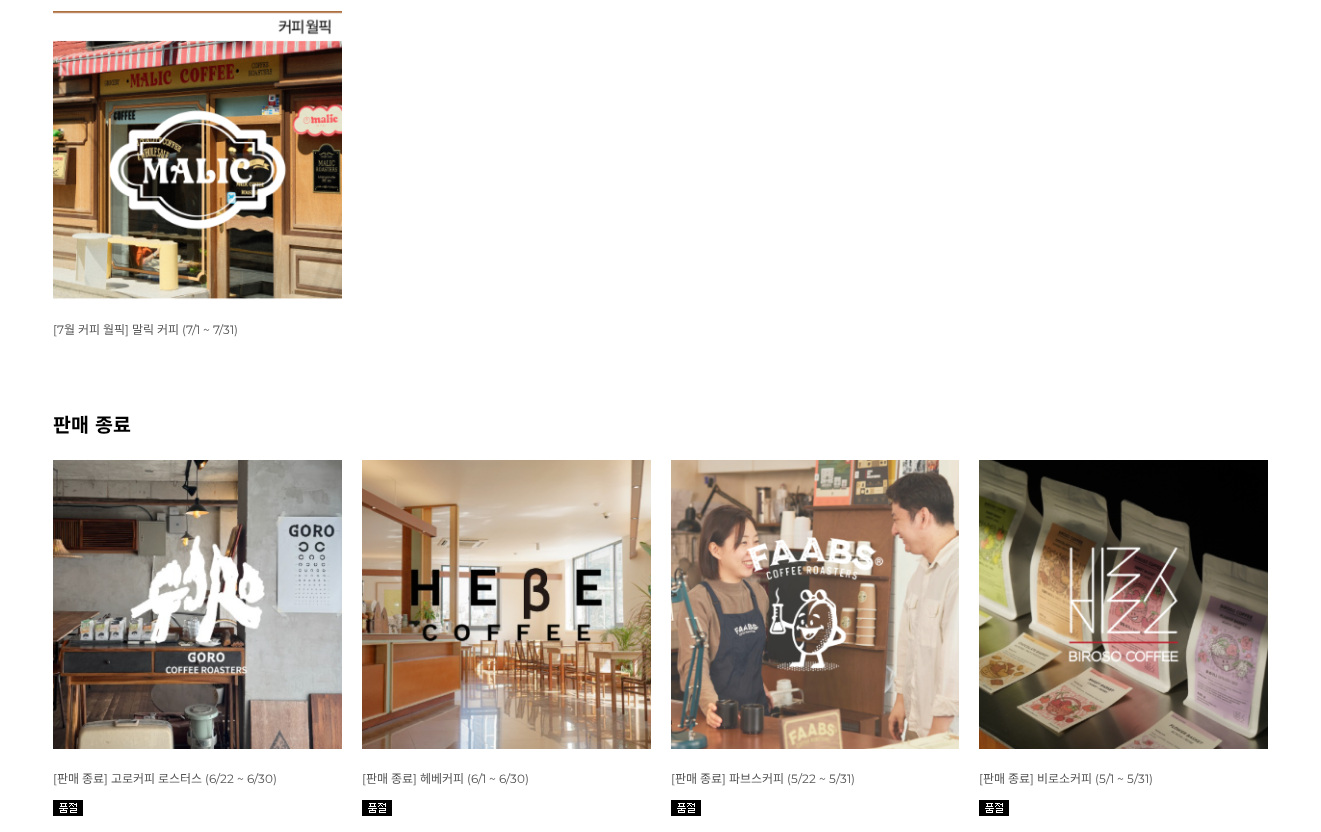 scroll, scrollTop: 400, scrollLeft: 0, axis: vertical 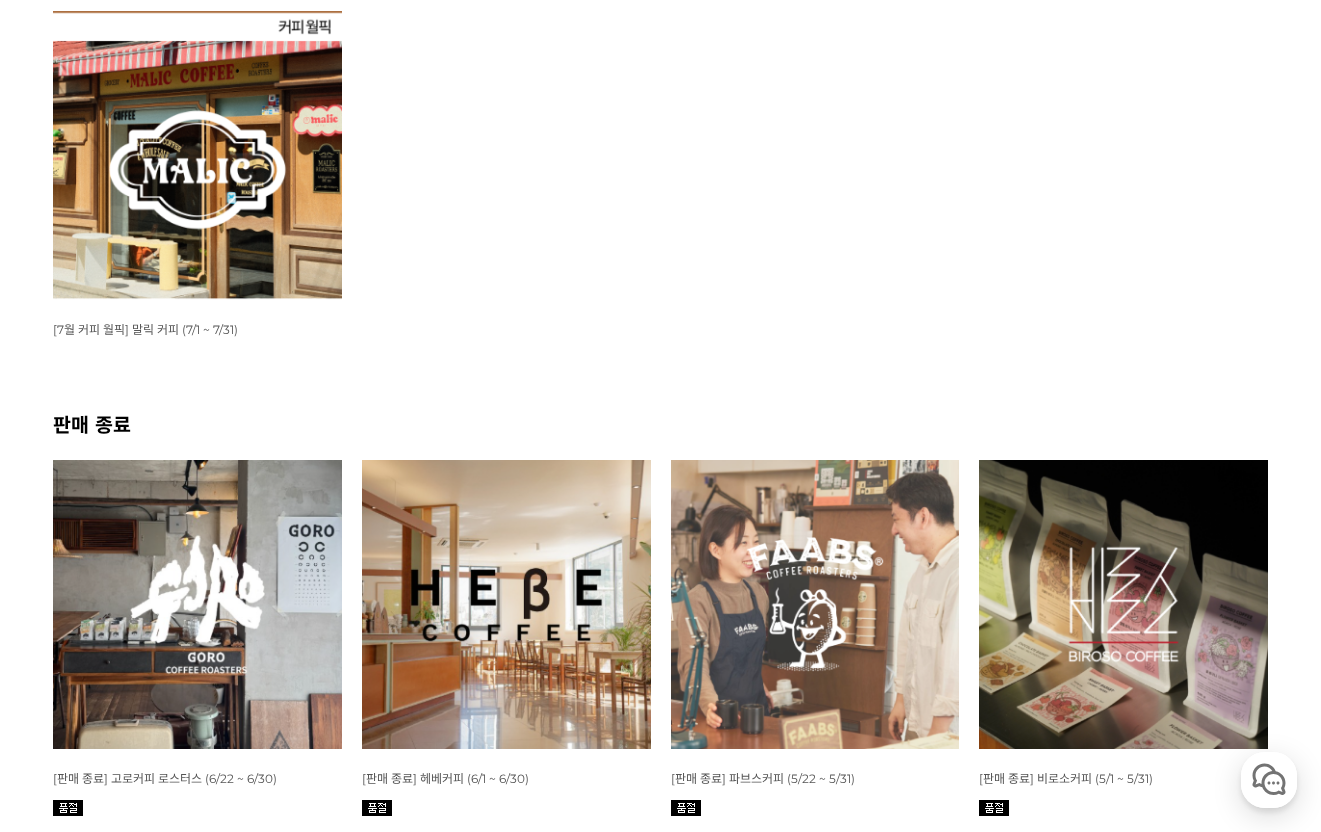 click at bounding box center (197, 604) 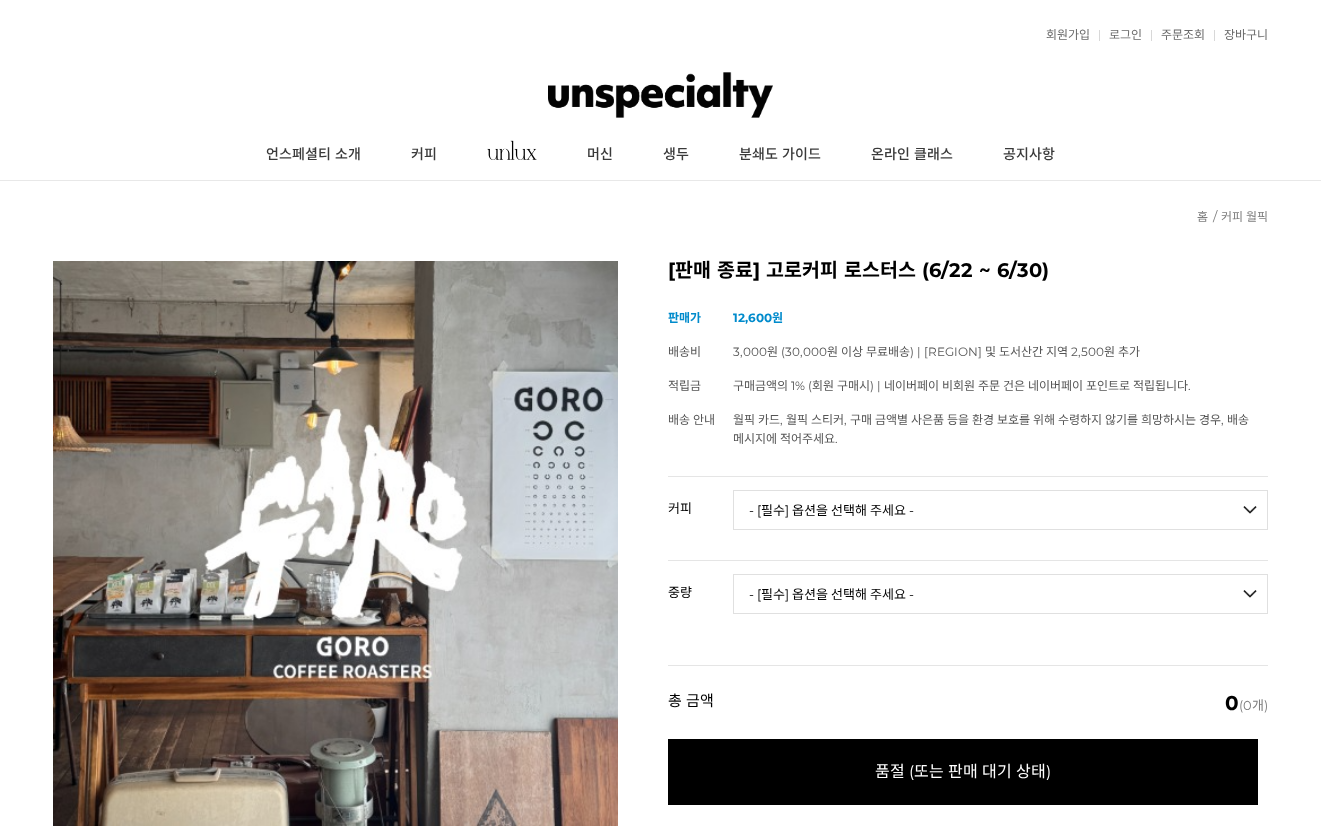 scroll, scrollTop: 0, scrollLeft: 0, axis: both 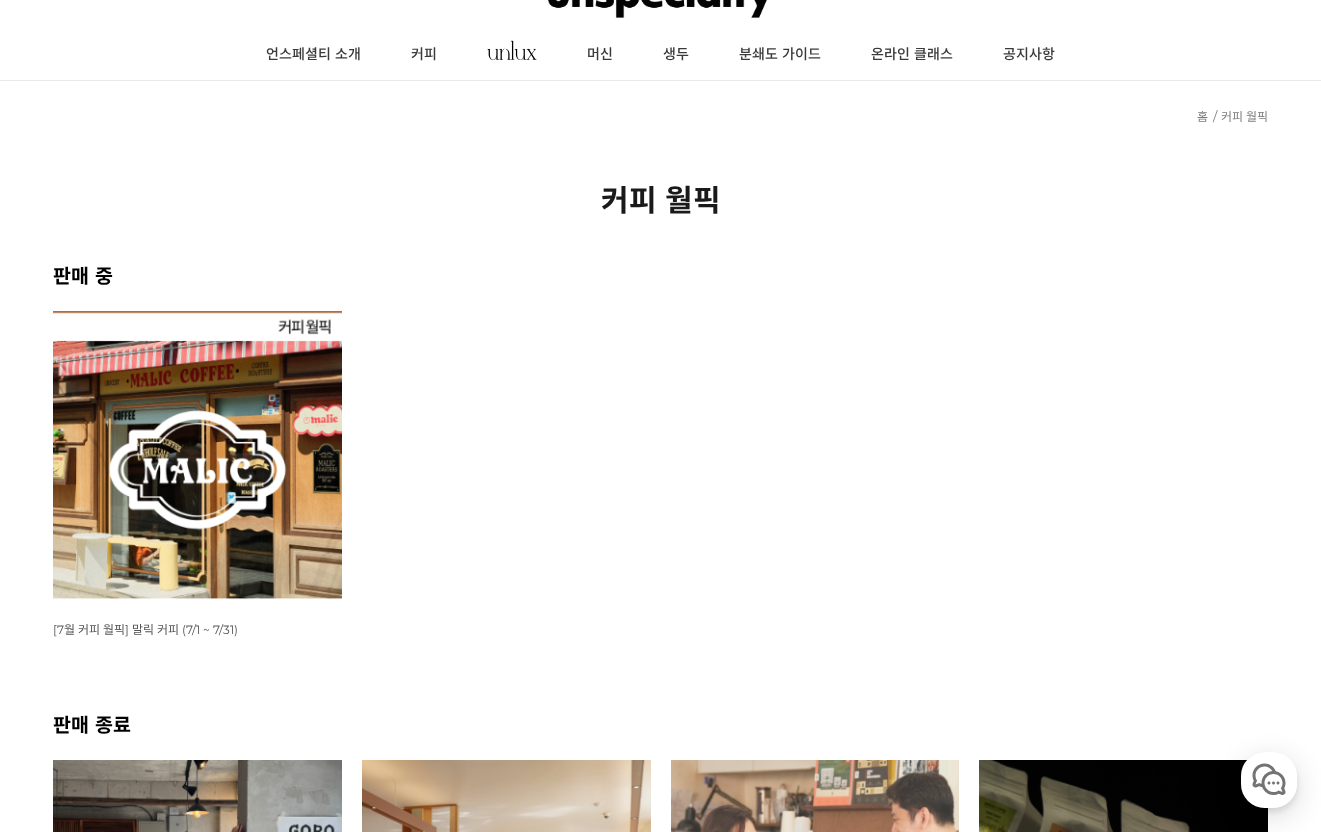 click at bounding box center [197, 455] 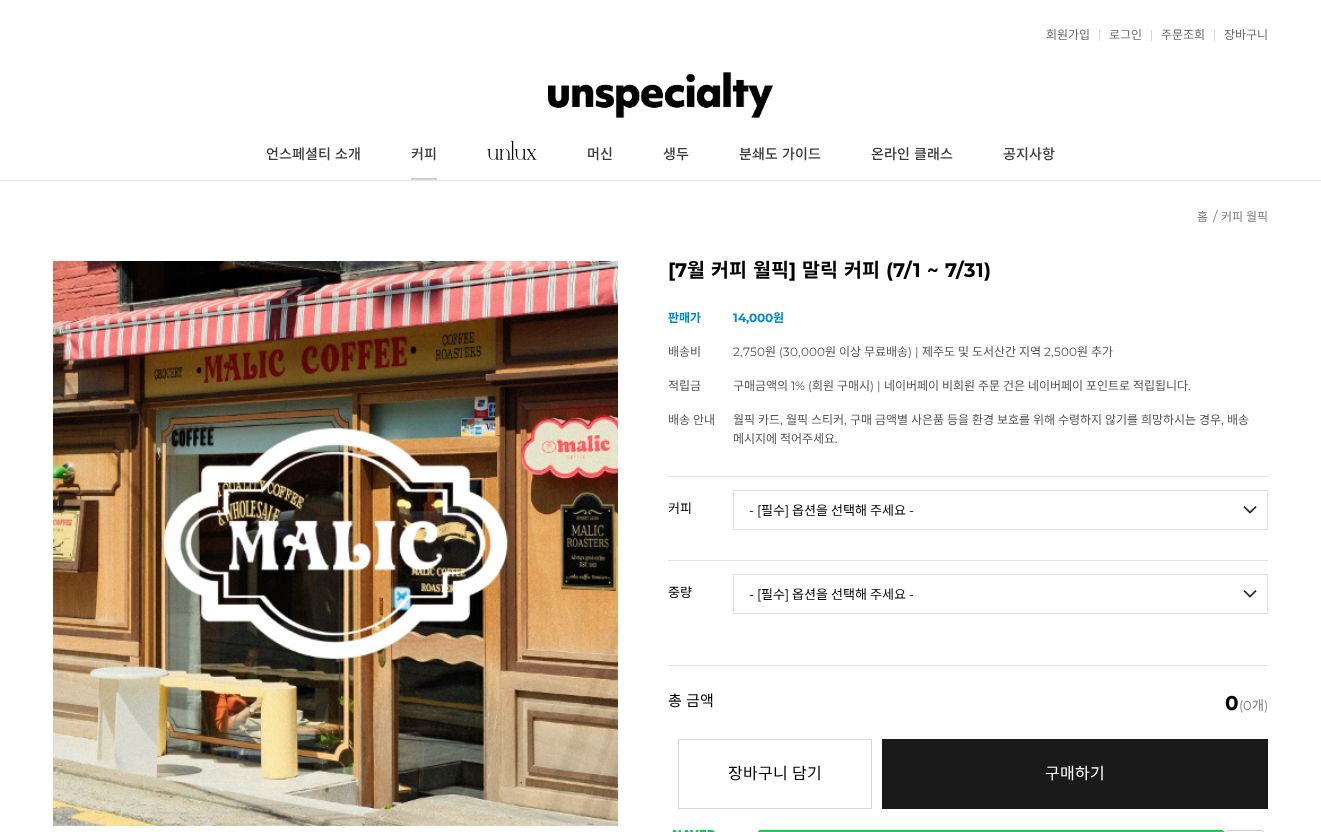 scroll, scrollTop: 0, scrollLeft: 0, axis: both 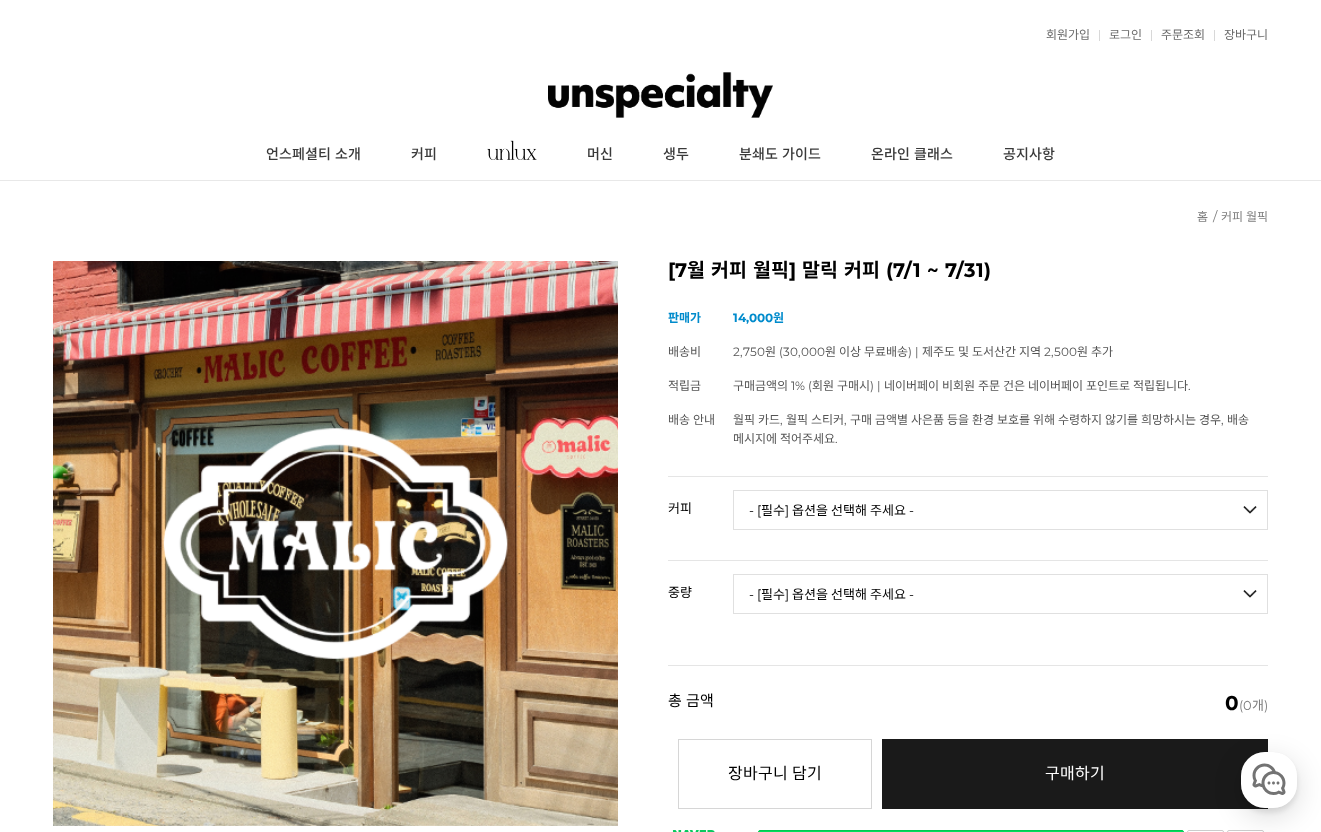 click on "- [필수] 옵션을 선택해 주세요 - ------------------- 언스페셜티 분쇄도 가이드 종이(주문 1개당 최대 1개 제공) 그레이프 쥬스 (언스페셜티 블렌드) 애플 쥬스 (언스페셜티 블렌드) 허니 자몽 쥬스 (언스페셜티 블렌드) [기획상품] 2024 Best of Panama 3종 10g 레시피팩 프루티 블렌드 마일드 블렌드 모닝 블렌드 #1 탄자니아 아카시아 힐스 게이샤 AA 풀리 워시드 [품절] #2 콜롬비아 포파얀 슈가케인 디카페인 #3 에티오피아 알로 타미루 미리가 74158 워시드 #4 에티오피아 첼베사 워시드 디카페인 #5 케냐 뚱구리 AB 풀리 워시드 [품절] #6 에티오피아 버그 우 셀렉션 에얼룸 내추럴 (Lot2) #7 에티오피아 알로 타미루 무라고 74158 클래식 워시드 #8 케냐 은가라투아 AB 워시드 (Lot 159) [품절] [7.4 오픈] #9 온두라스 마리사벨 카바예로 파카마라 워시드 #24 페루 알토 미라도르 게이샤 워시드" at bounding box center [1000, 510] 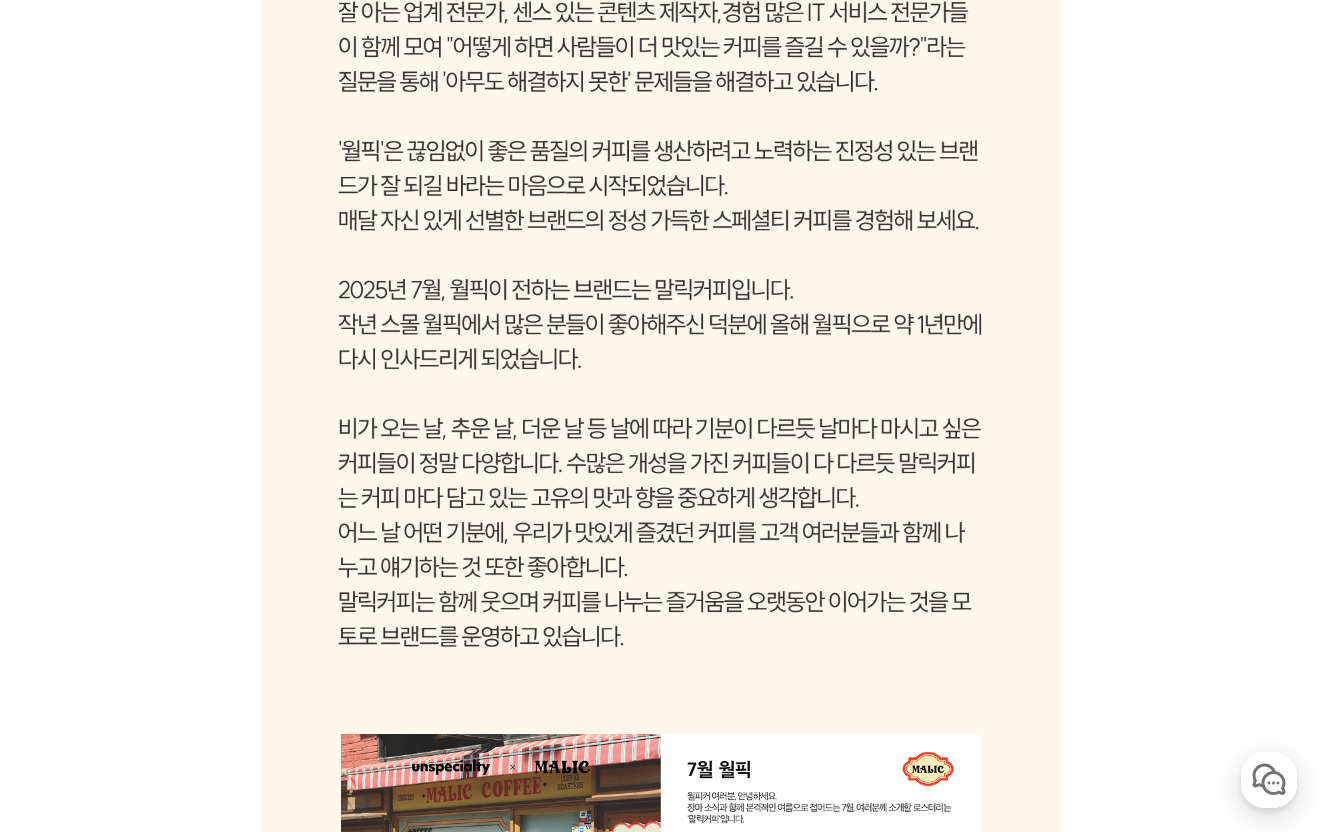 scroll, scrollTop: 1200, scrollLeft: 0, axis: vertical 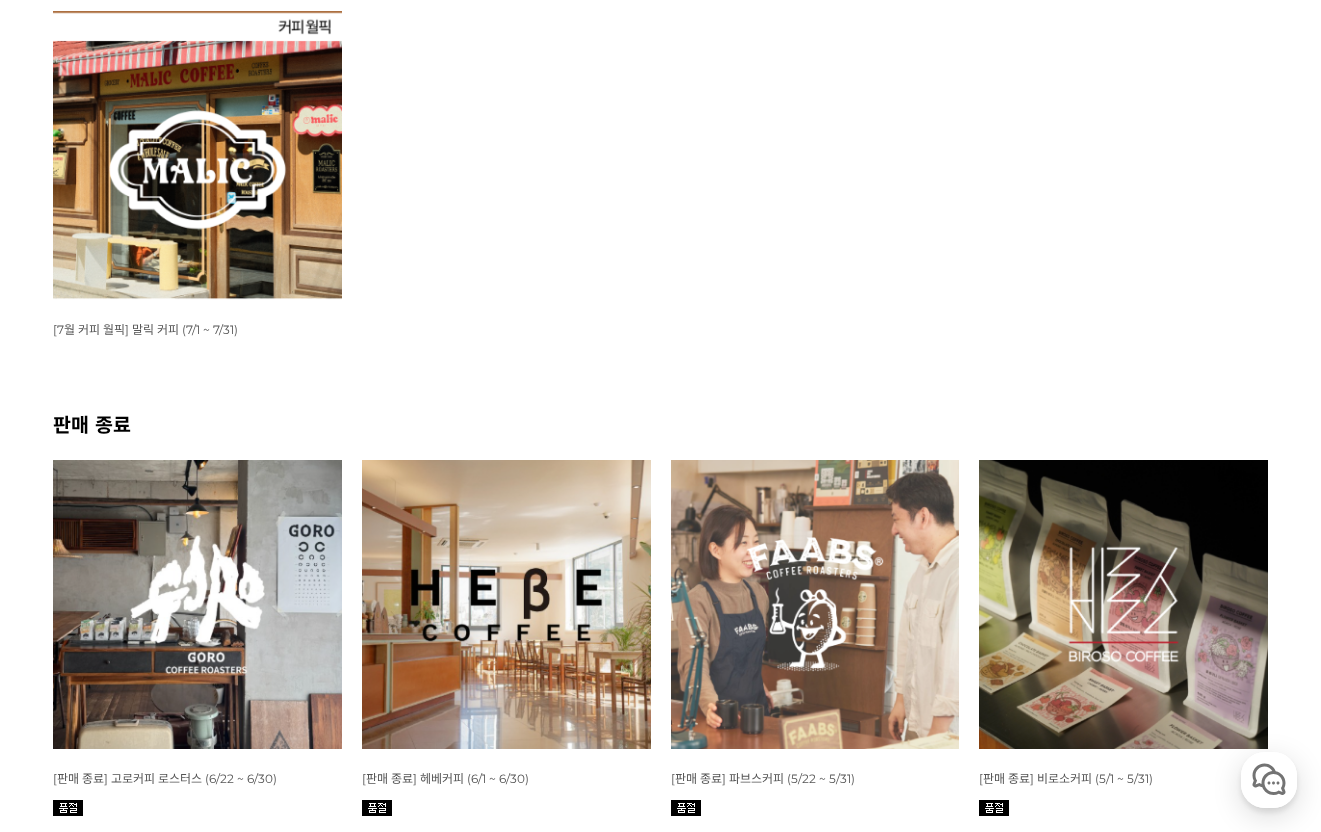 click at bounding box center [506, 604] 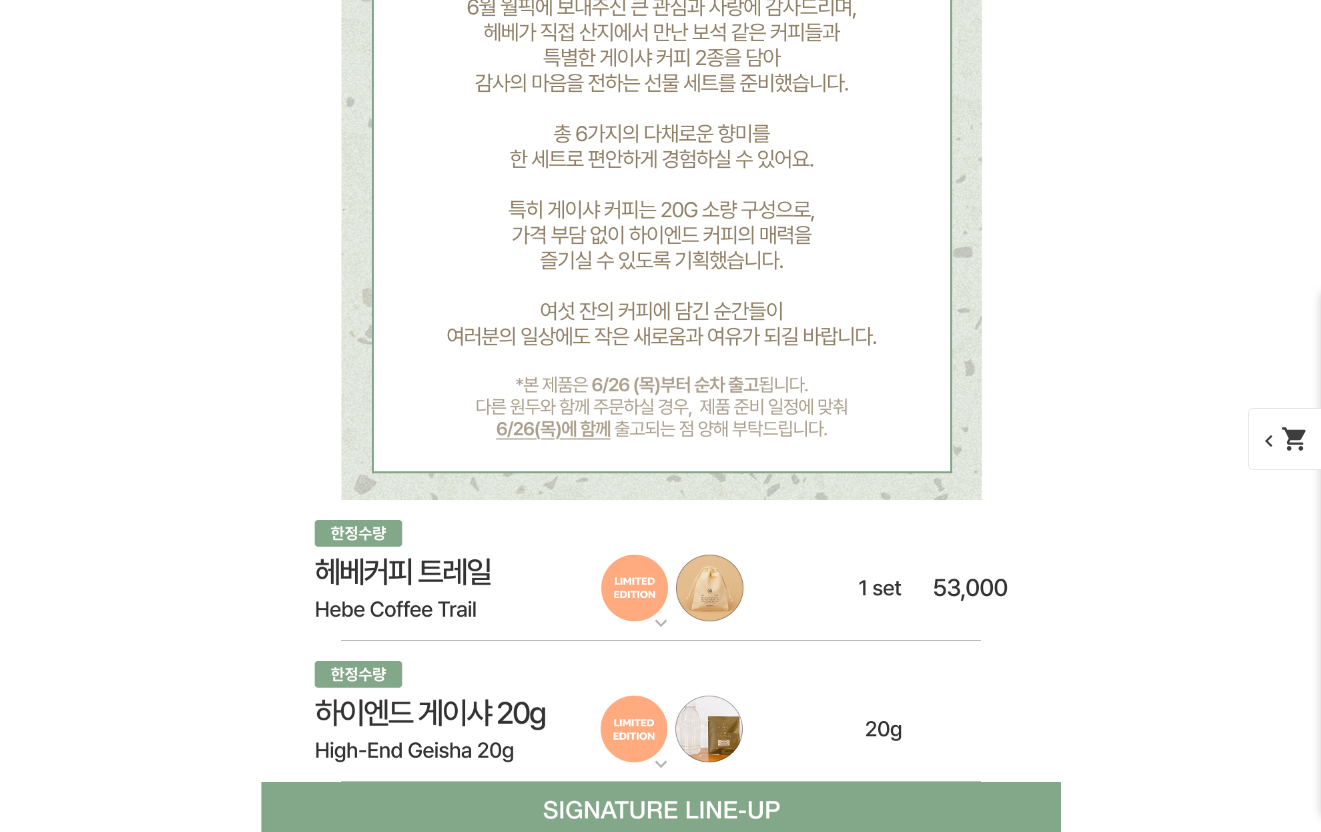 scroll, scrollTop: 8009, scrollLeft: 0, axis: vertical 